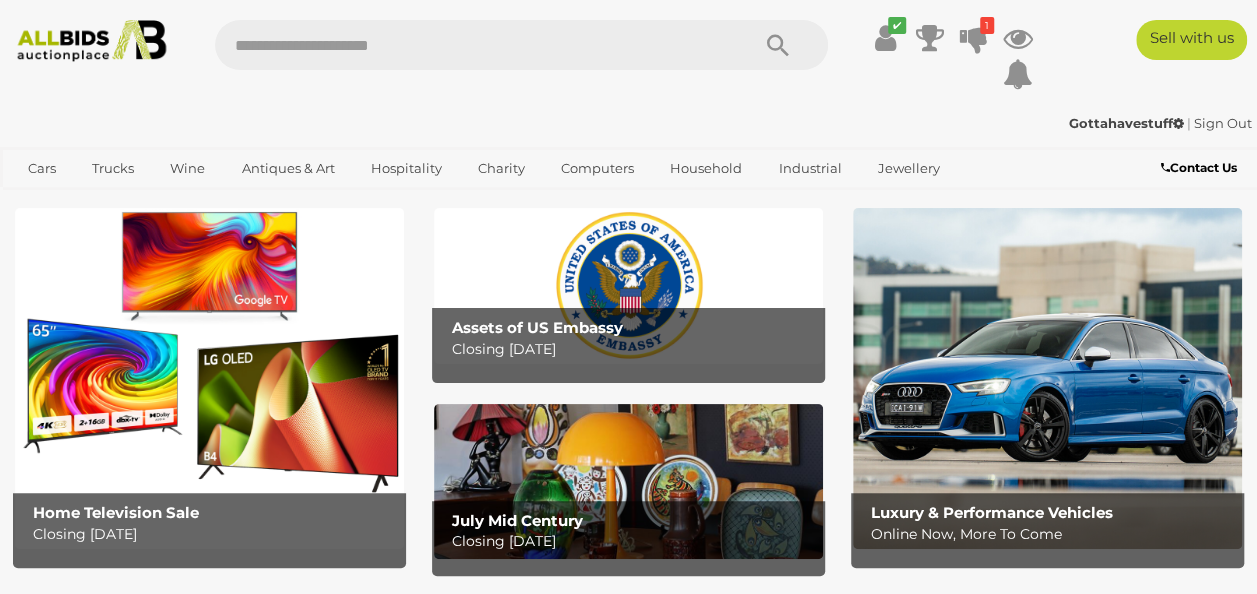 scroll, scrollTop: 7, scrollLeft: 0, axis: vertical 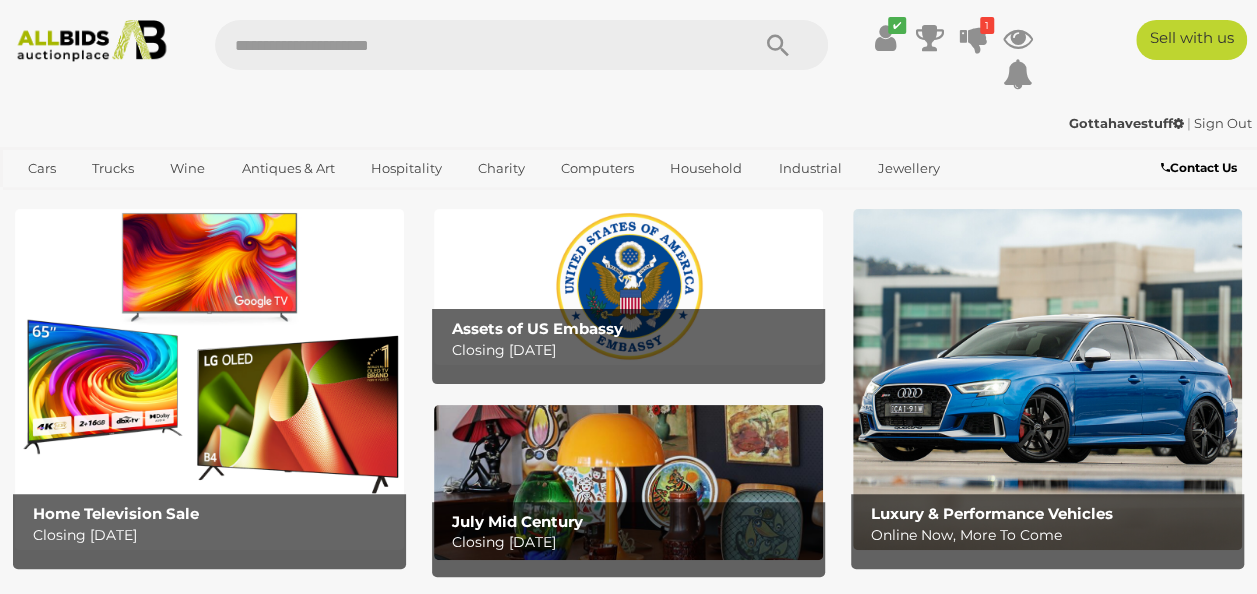 click on "Closing Wednesday 16th July" at bounding box center [634, 350] 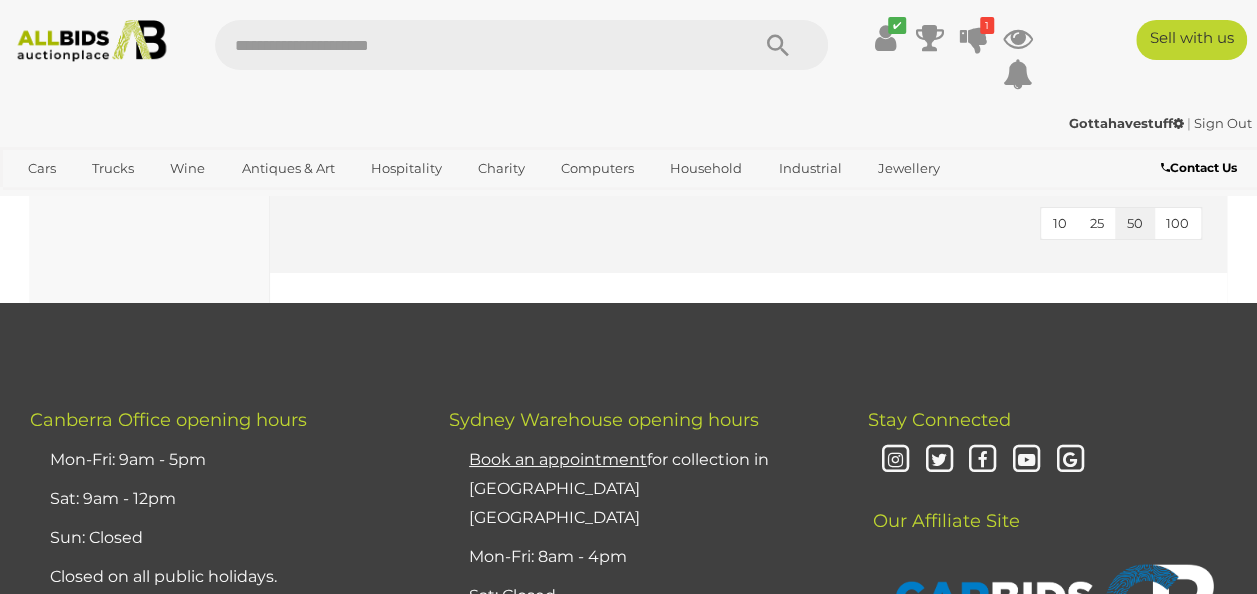 scroll, scrollTop: 11033, scrollLeft: 0, axis: vertical 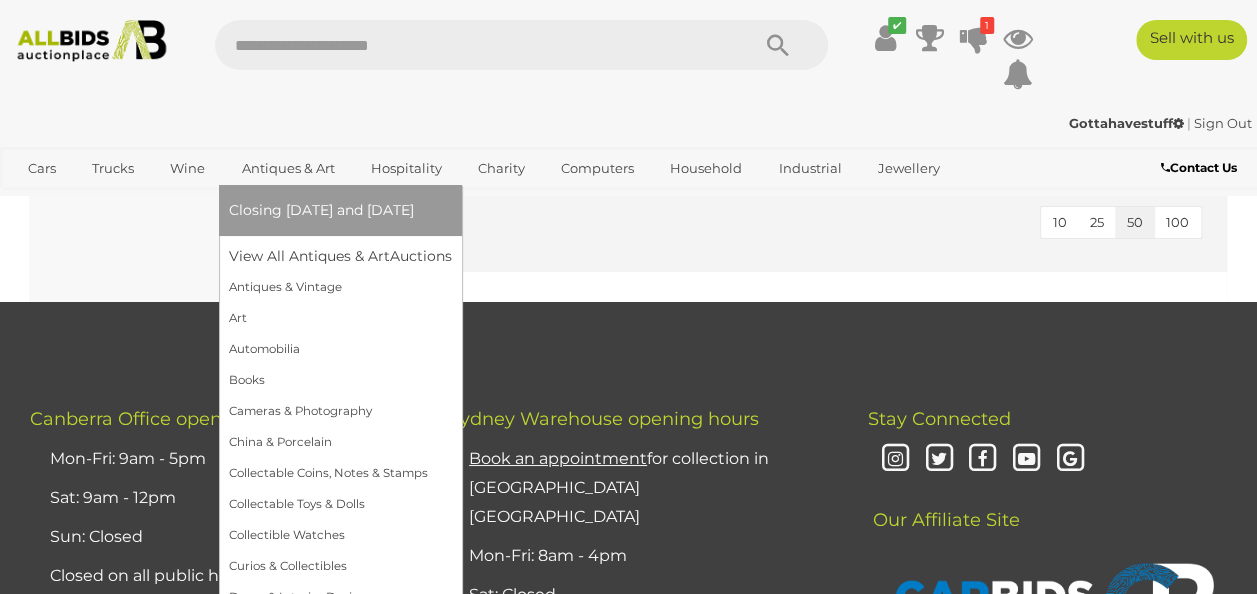 click on "Antiques & Art" at bounding box center (288, 168) 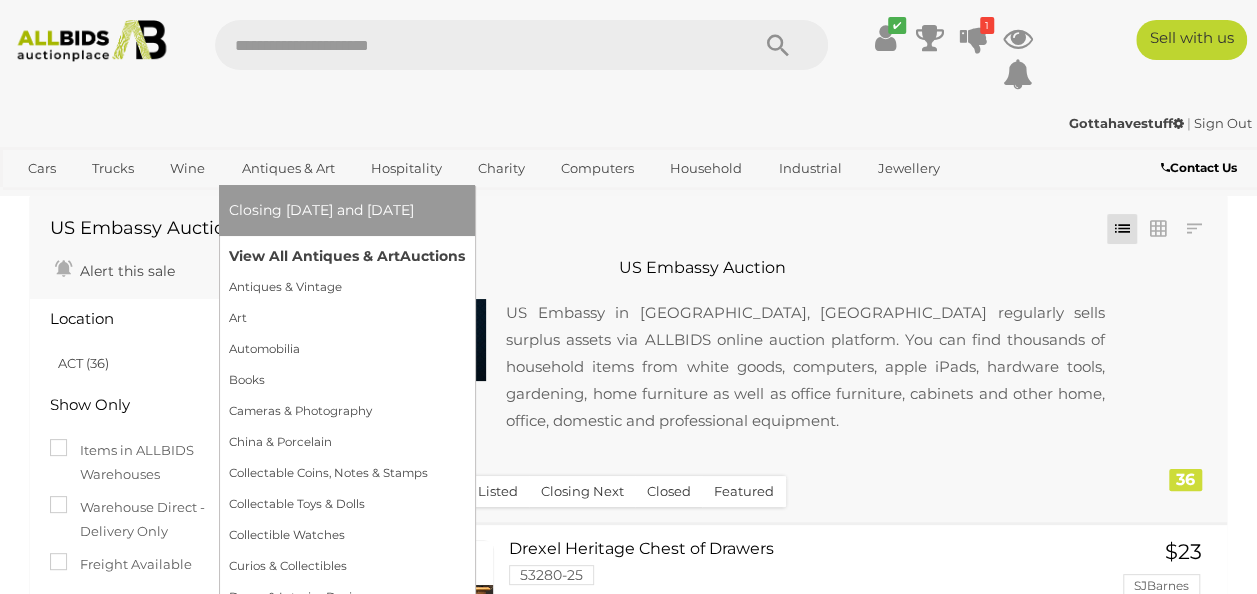 click on "Auctions" at bounding box center [432, 256] 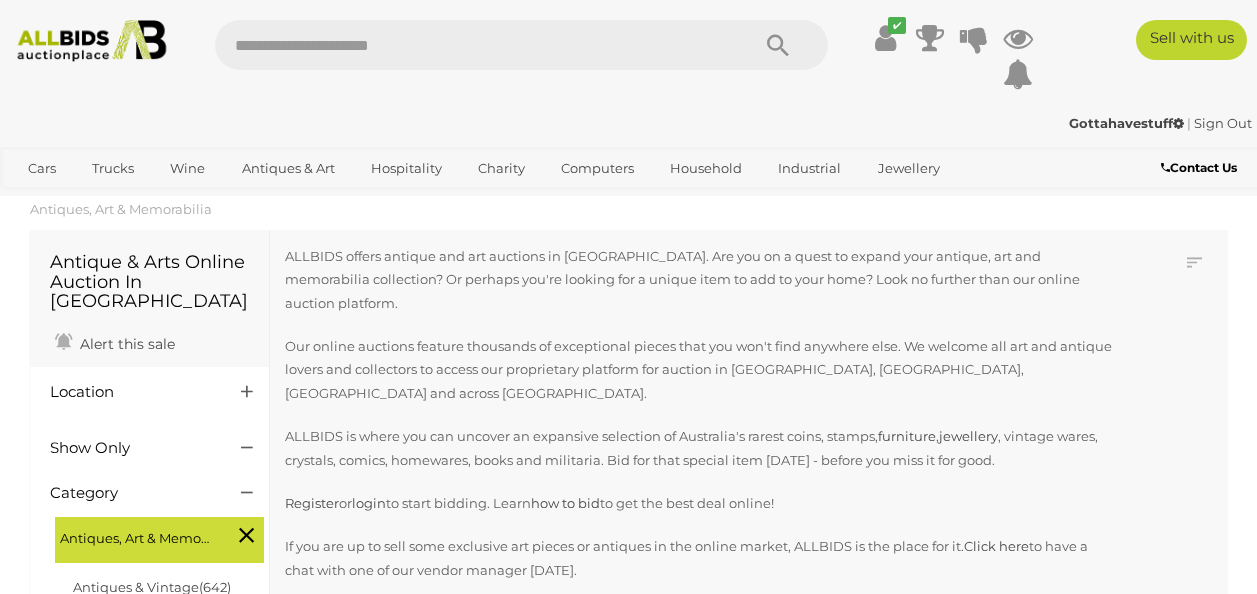 scroll, scrollTop: 0, scrollLeft: 0, axis: both 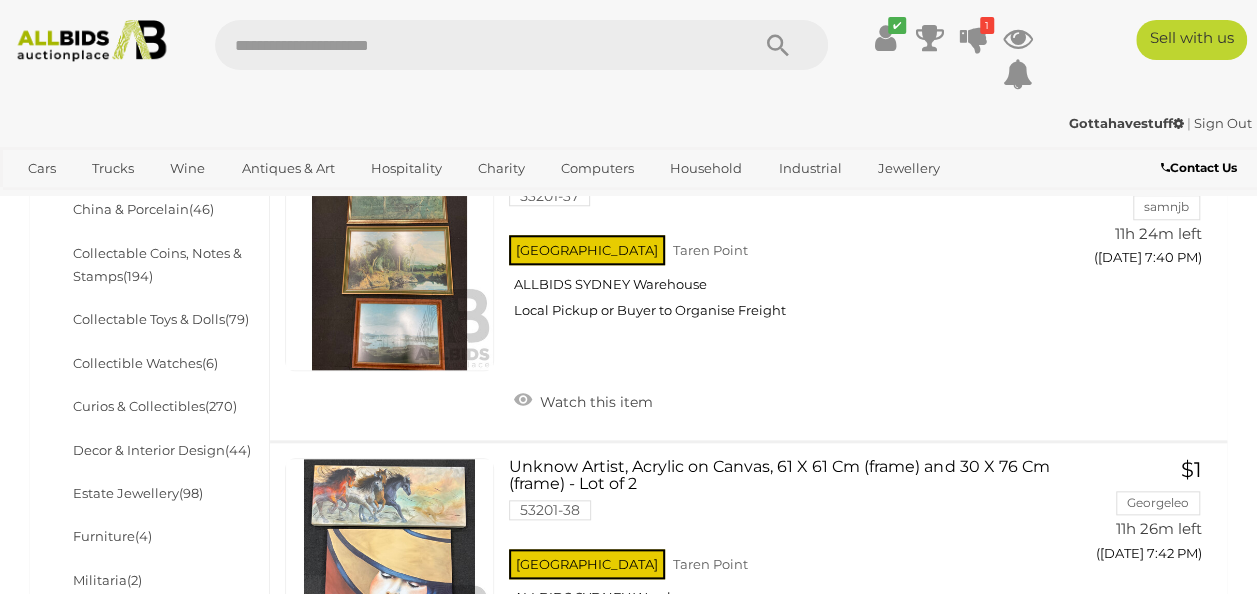 click on "NSW
Taren Point
ALLBIDS SYDNEY Warehouse
Local Pickup or Buyer to Organise Freight" at bounding box center [780, 596] 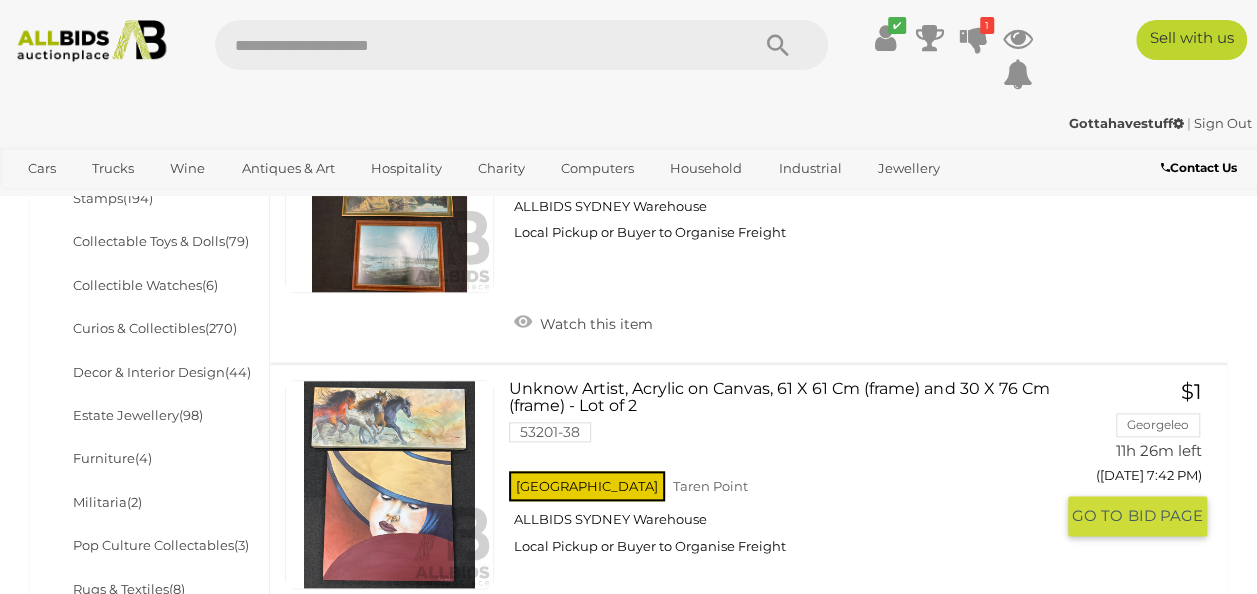 scroll, scrollTop: 924, scrollLeft: 0, axis: vertical 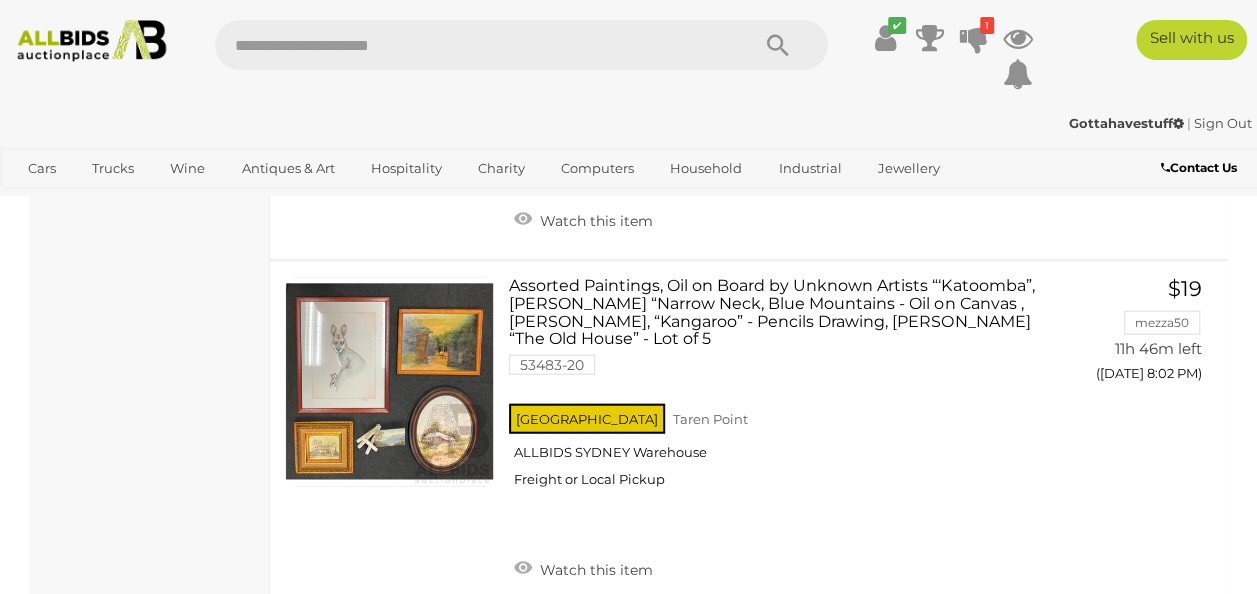 click on "Antique & Arts Online Auction In Australia
Alert this sale
Location" at bounding box center (150, 5901) 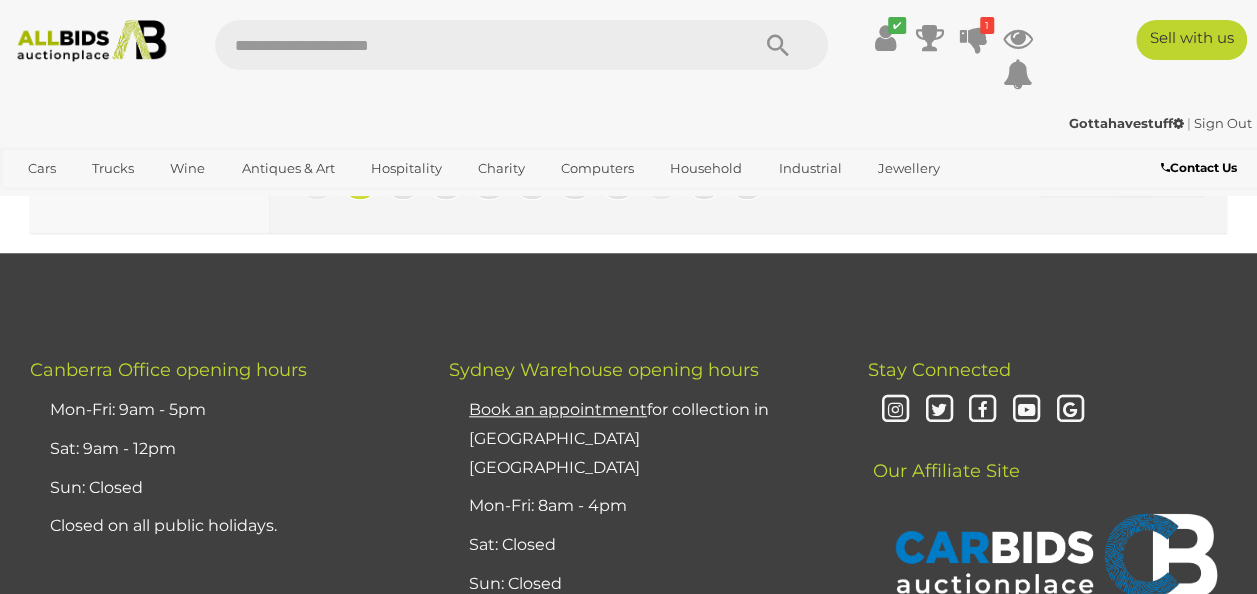 scroll, scrollTop: 15864, scrollLeft: 0, axis: vertical 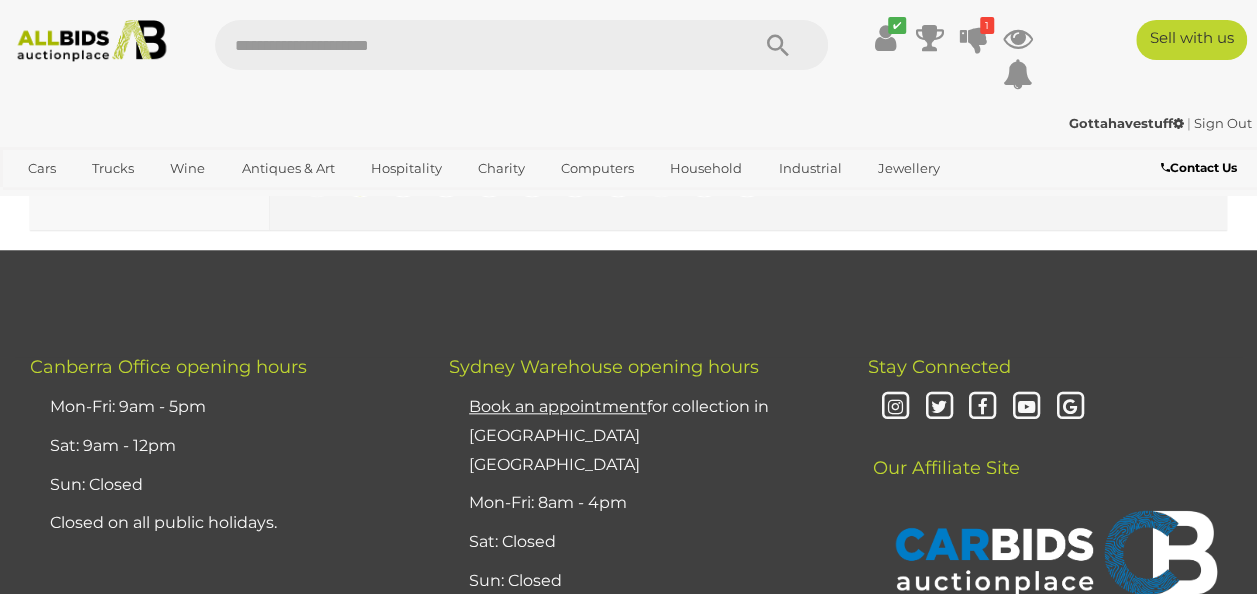 click on "20" at bounding box center [704, 177] 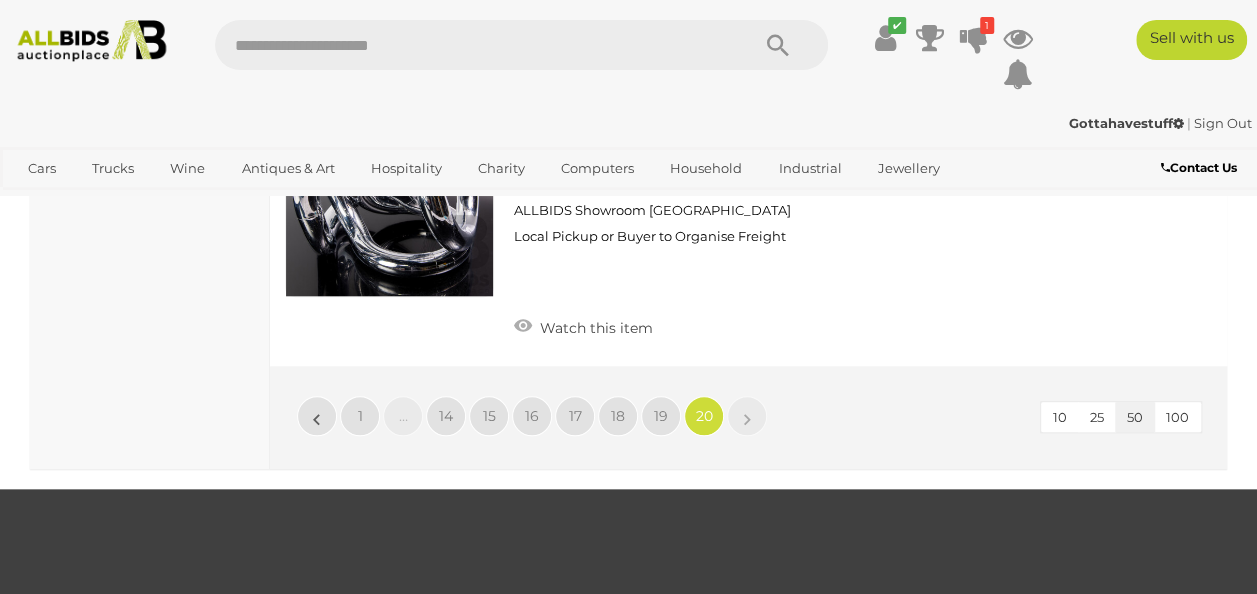 scroll, scrollTop: 12130, scrollLeft: 0, axis: vertical 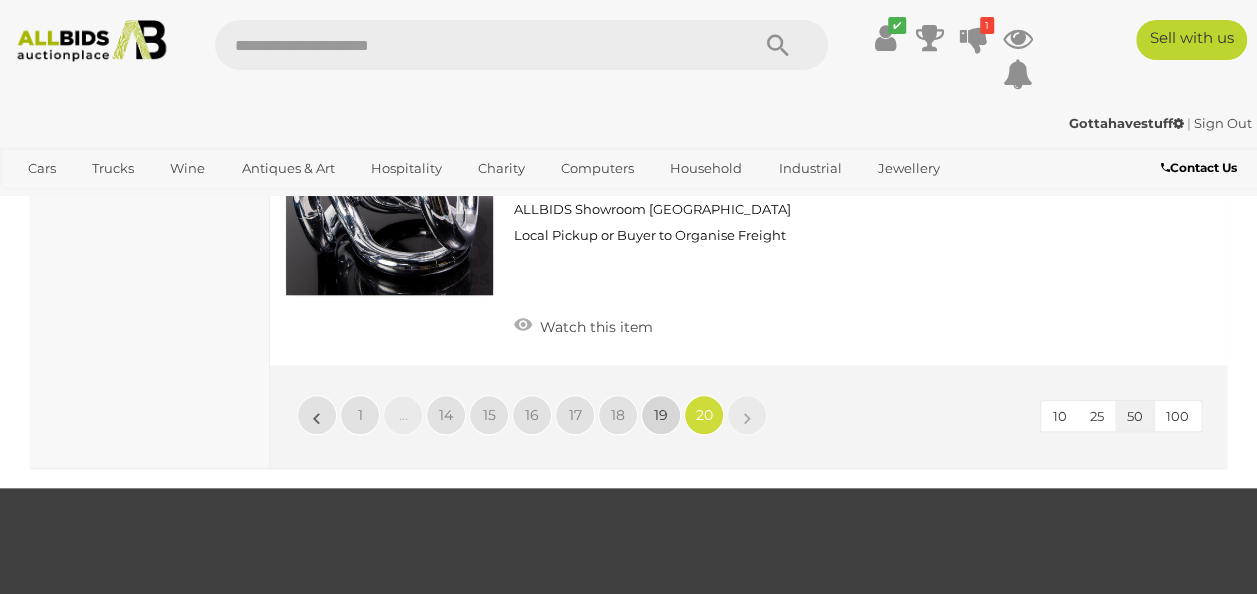 click on "19" at bounding box center [661, 415] 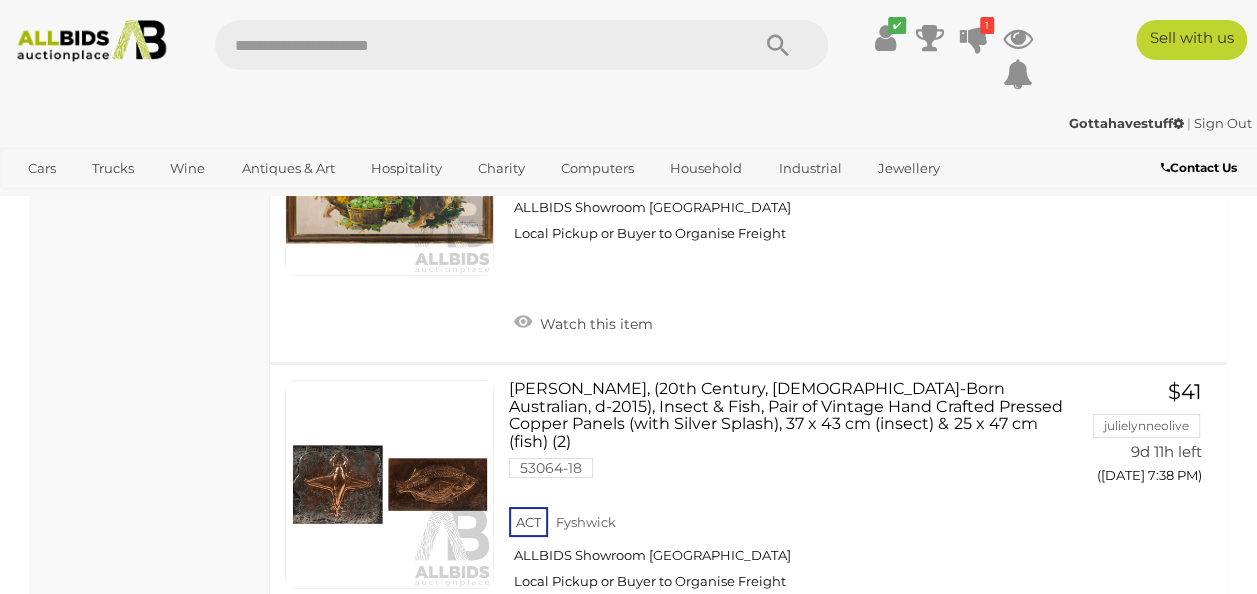scroll, scrollTop: 11038, scrollLeft: 0, axis: vertical 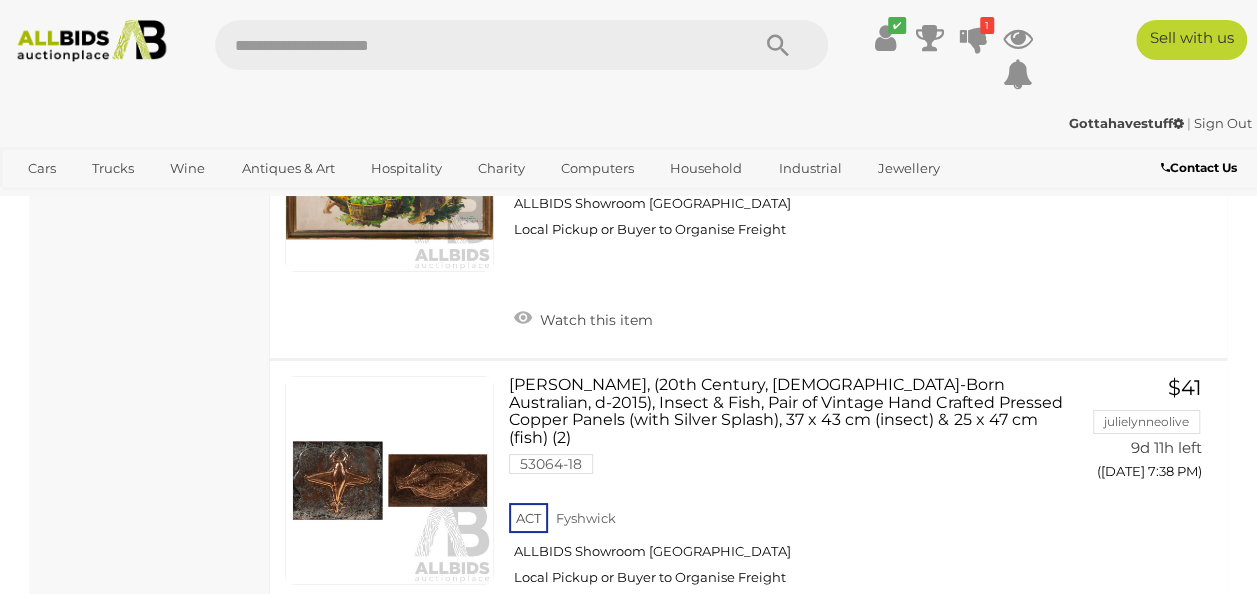 click on "ACT
Fyshwick
ALLBIDS Showroom Fyshwick
Local Pickup or Buyer to Organise Freight" at bounding box center [780, 201] 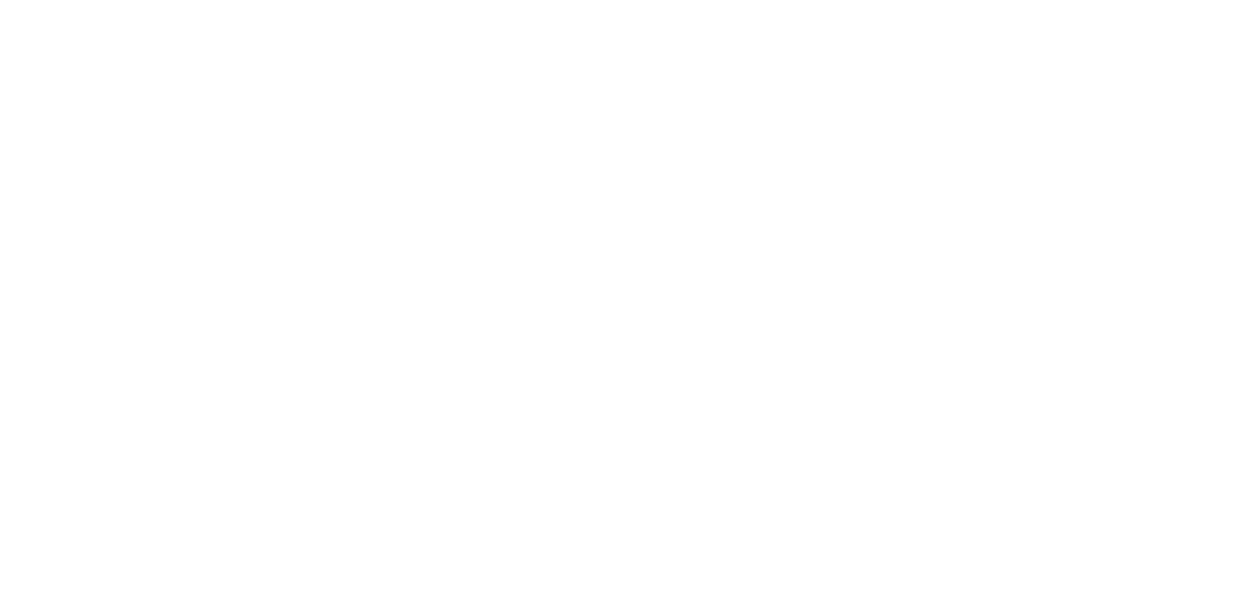 scroll, scrollTop: 0, scrollLeft: 0, axis: both 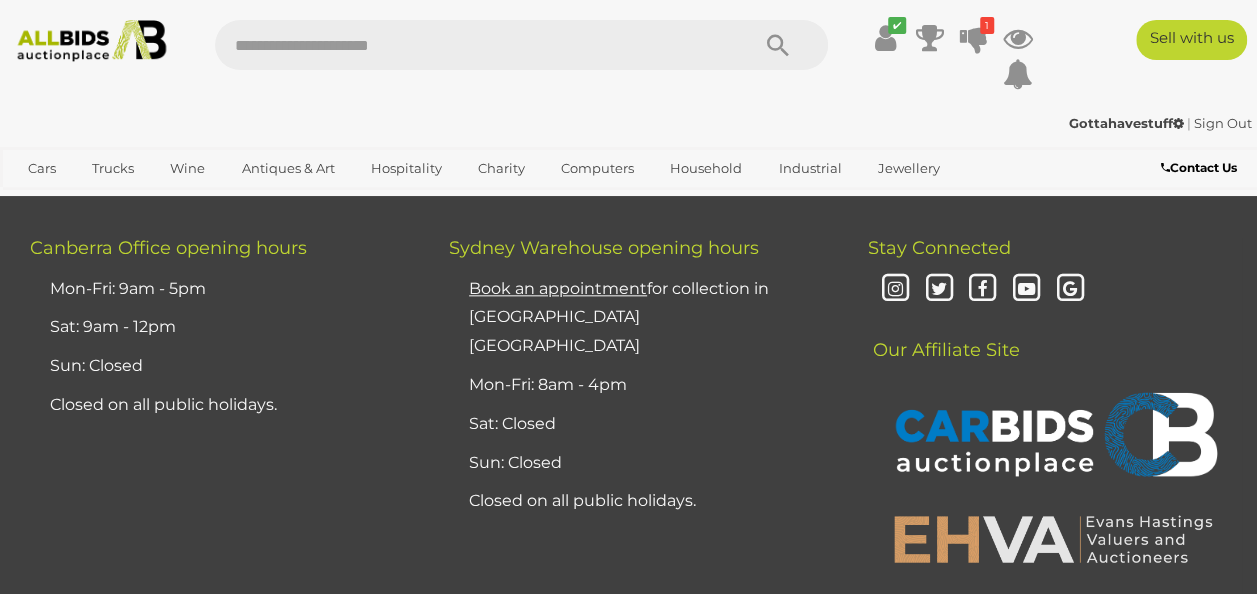 click on "18" at bounding box center [618, 58] 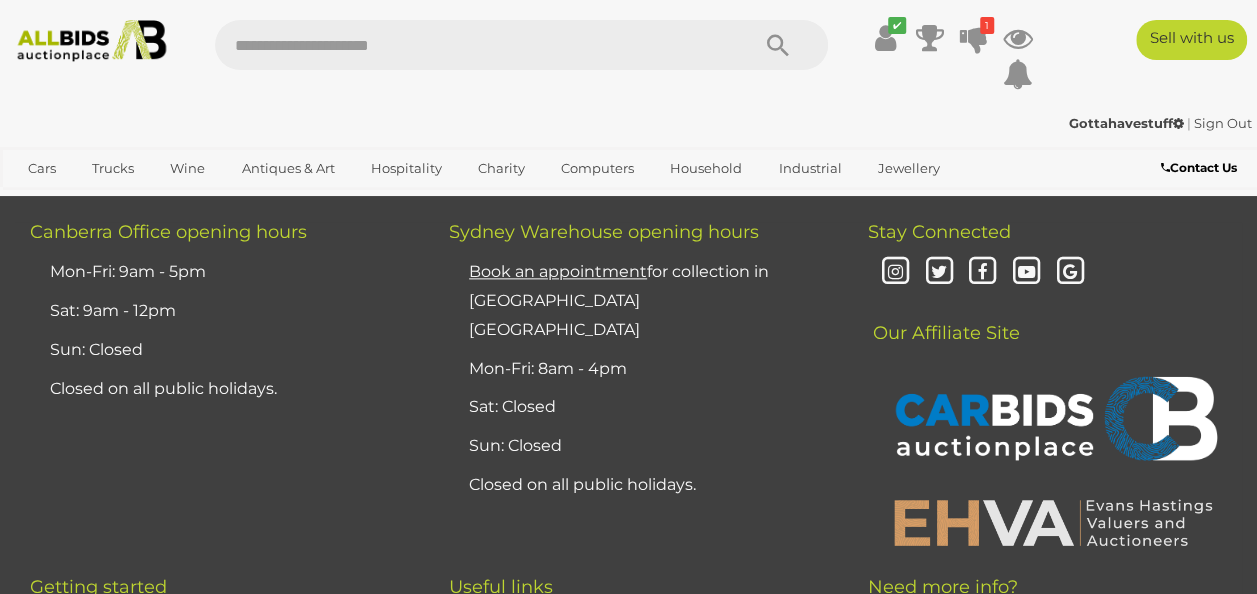 click on "17" at bounding box center (575, 42) 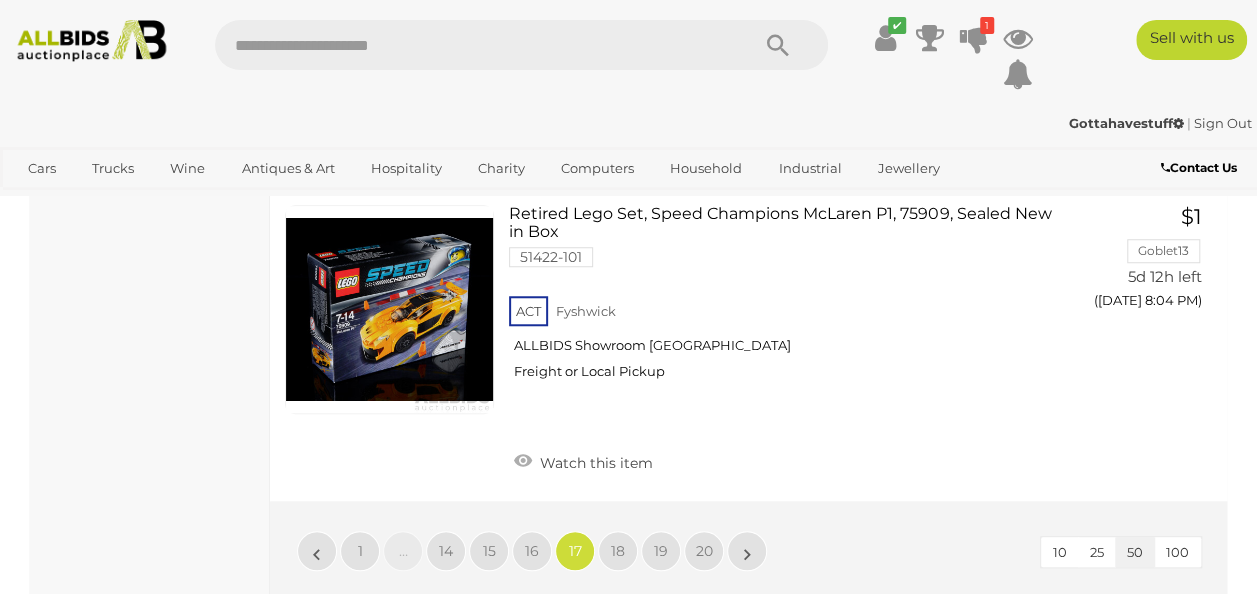scroll, scrollTop: 15725, scrollLeft: 0, axis: vertical 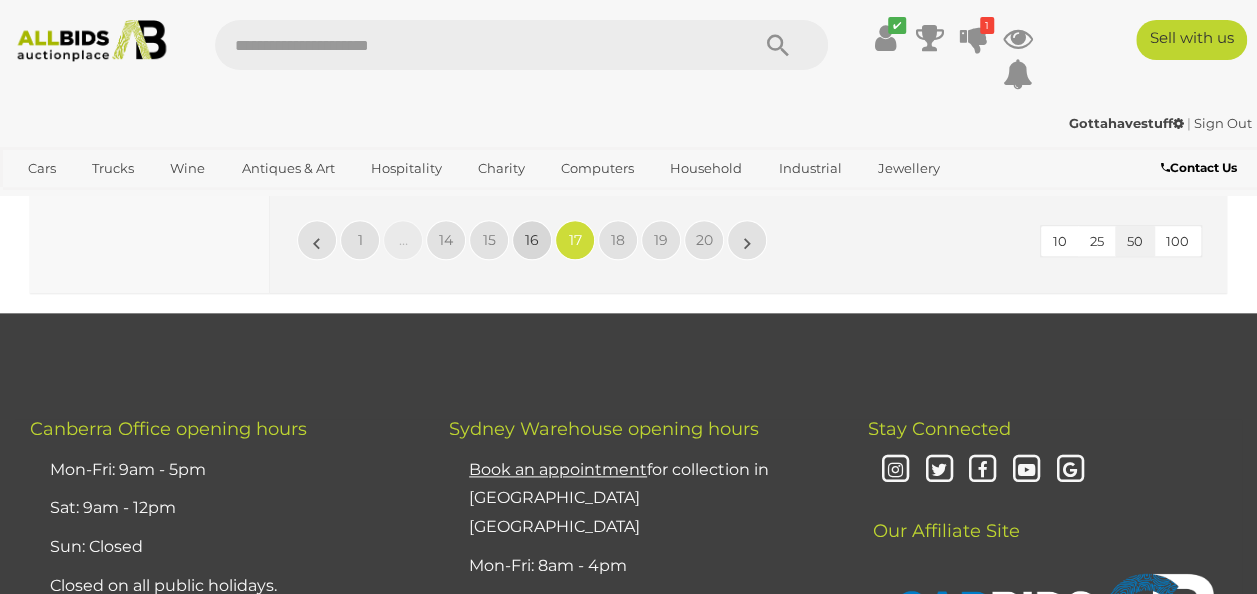 click on "16" at bounding box center (532, 240) 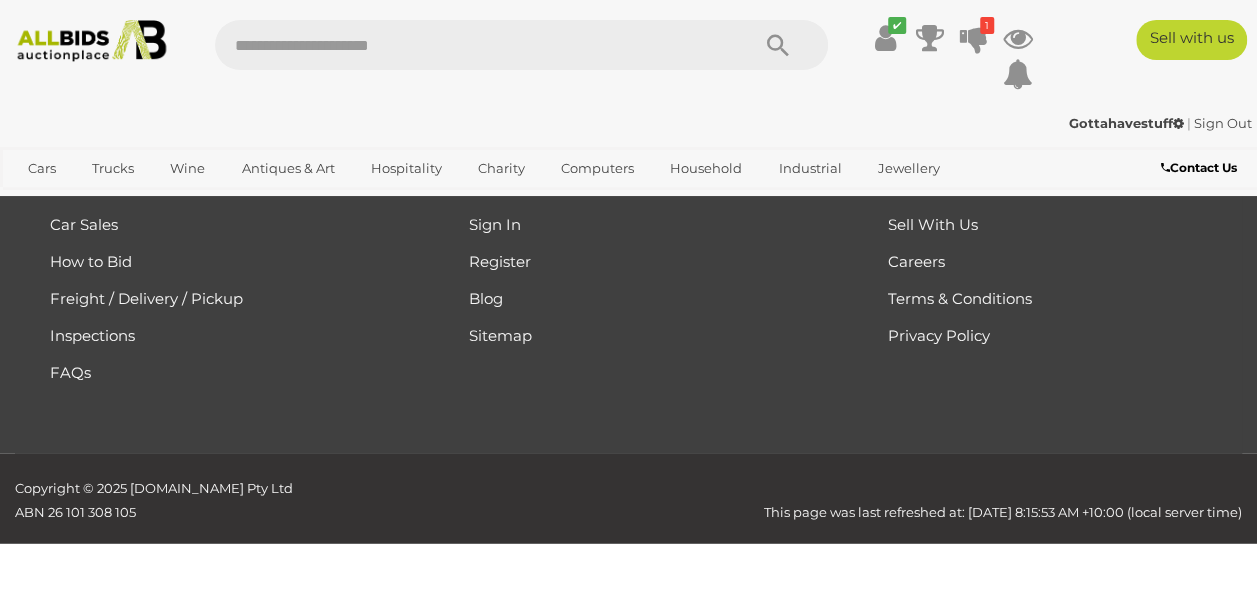 scroll, scrollTop: 446, scrollLeft: 0, axis: vertical 